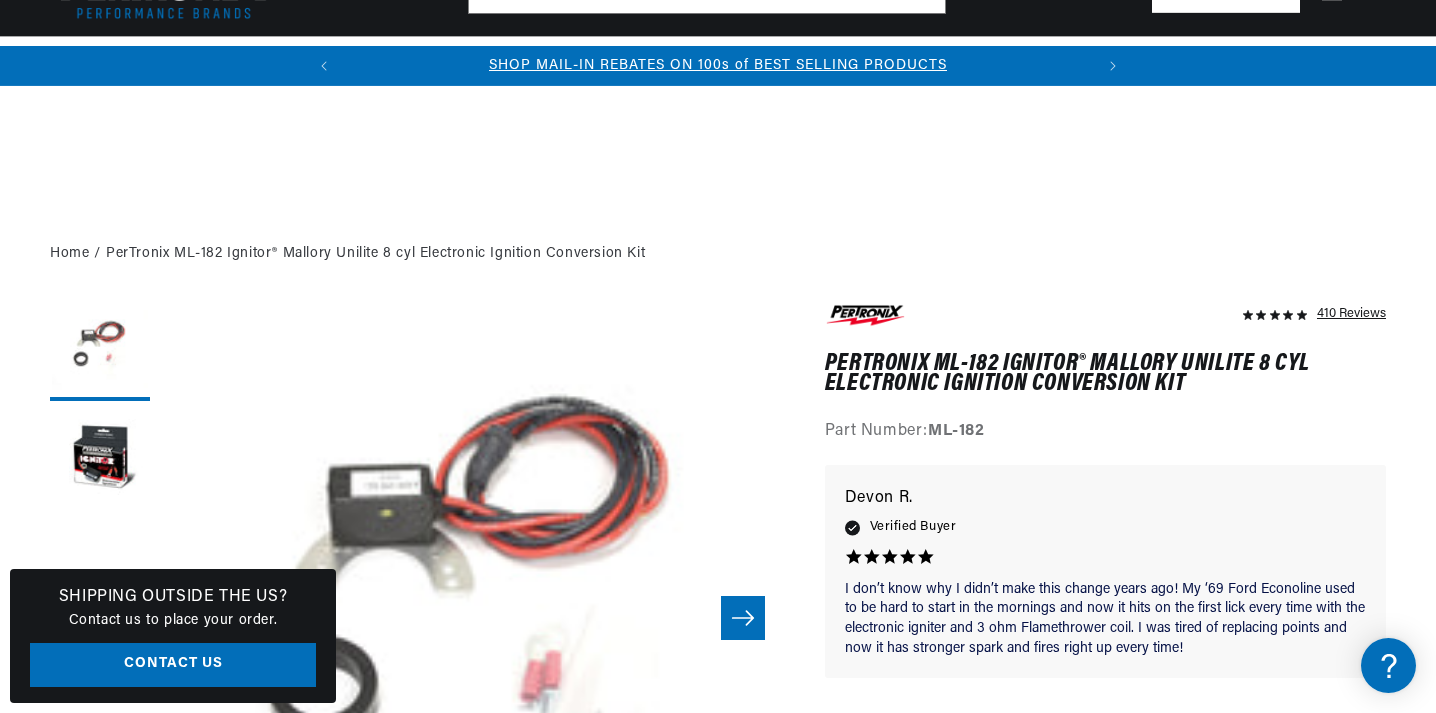 scroll, scrollTop: 699, scrollLeft: 0, axis: vertical 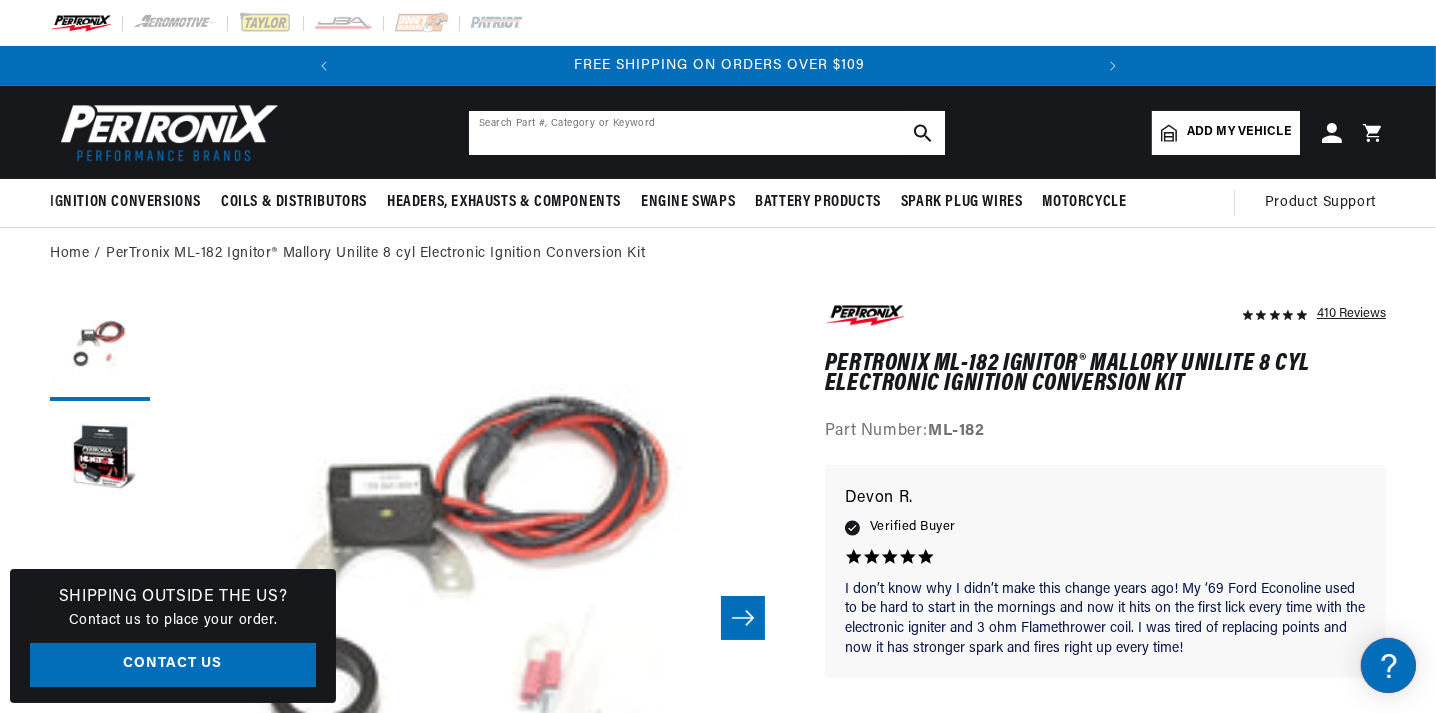 click at bounding box center [707, 133] 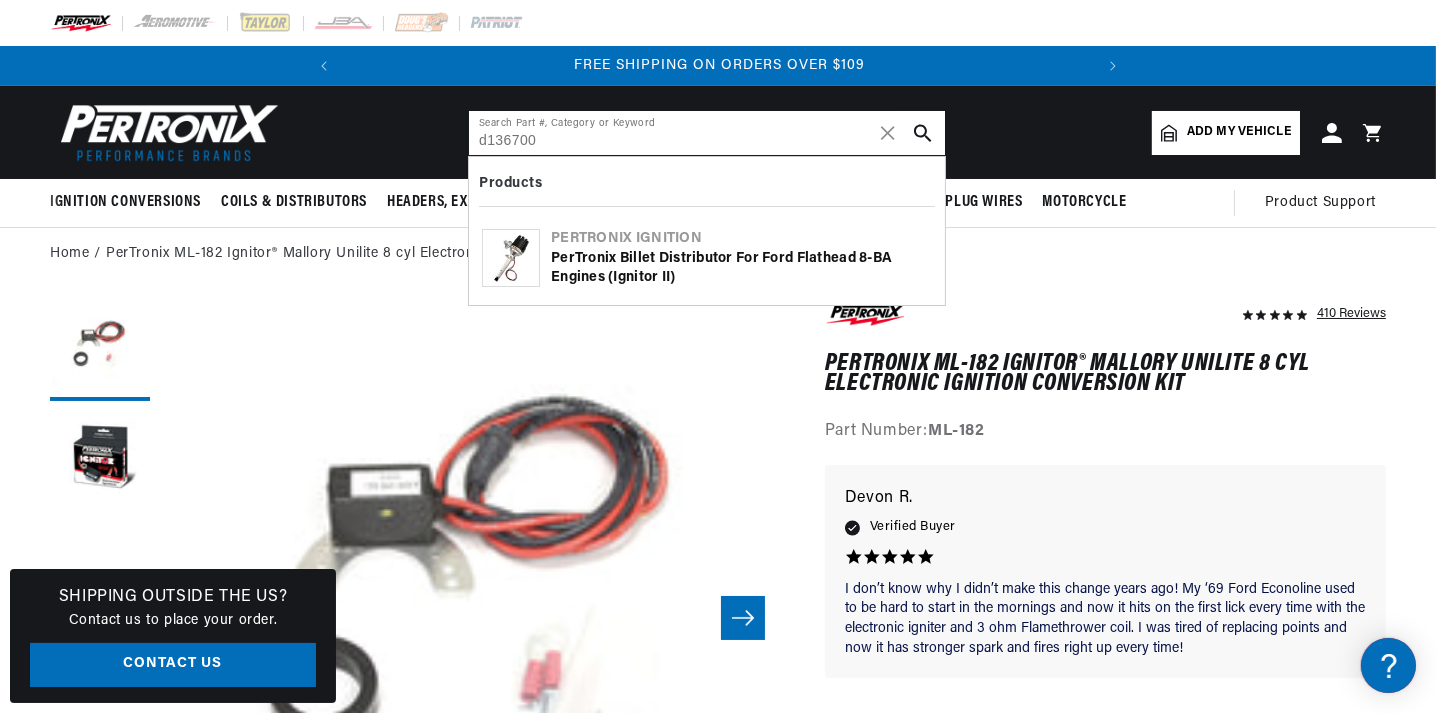 type on "d136700" 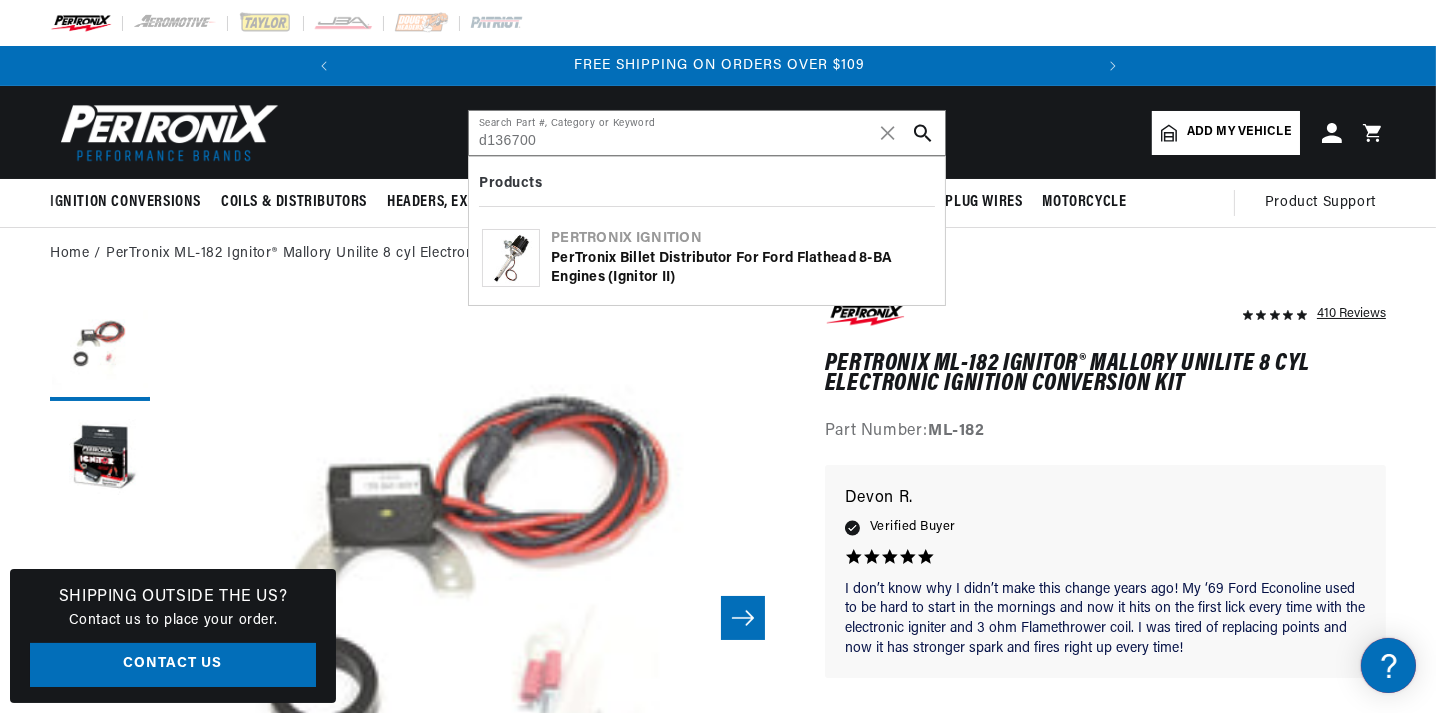 click on "PerTronix Billet Distributor for Ford Flathead 8-BA Engines (Ignitor II)" at bounding box center (741, 268) 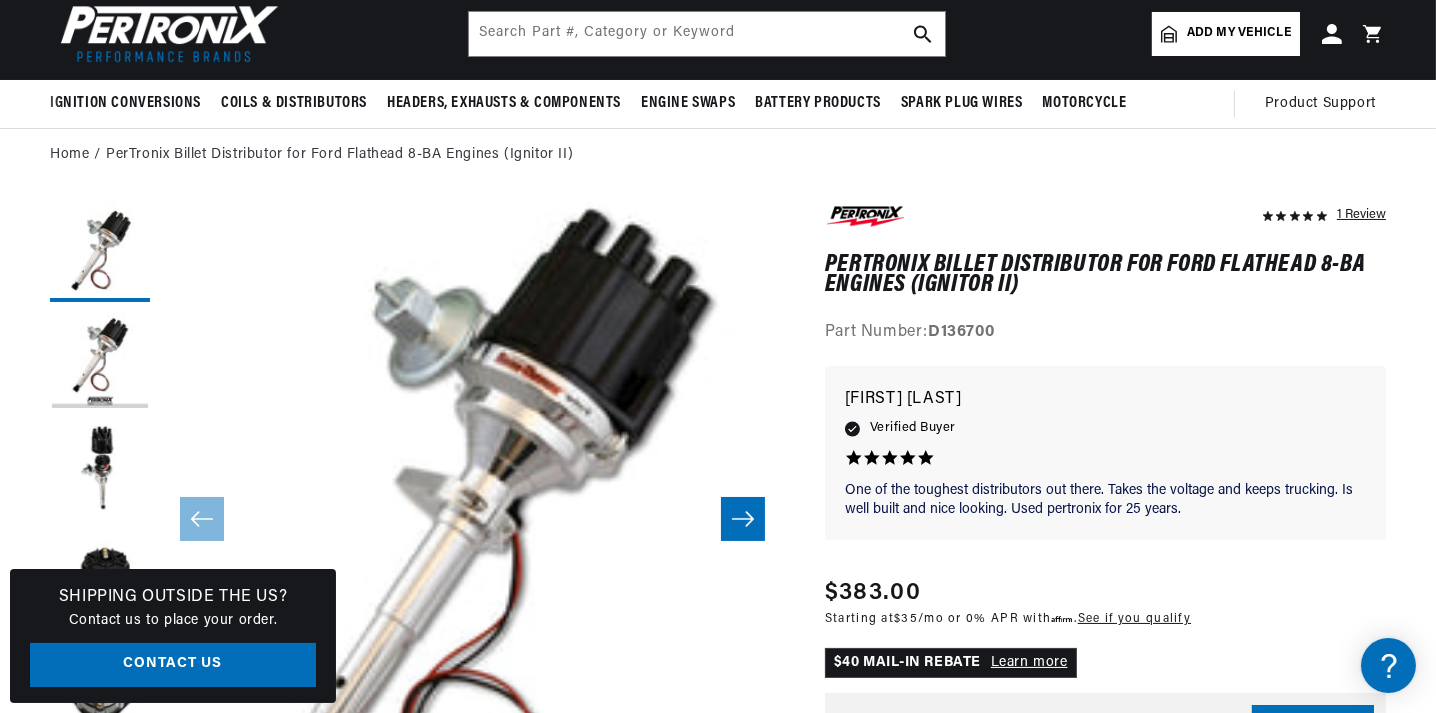 scroll, scrollTop: 99, scrollLeft: 0, axis: vertical 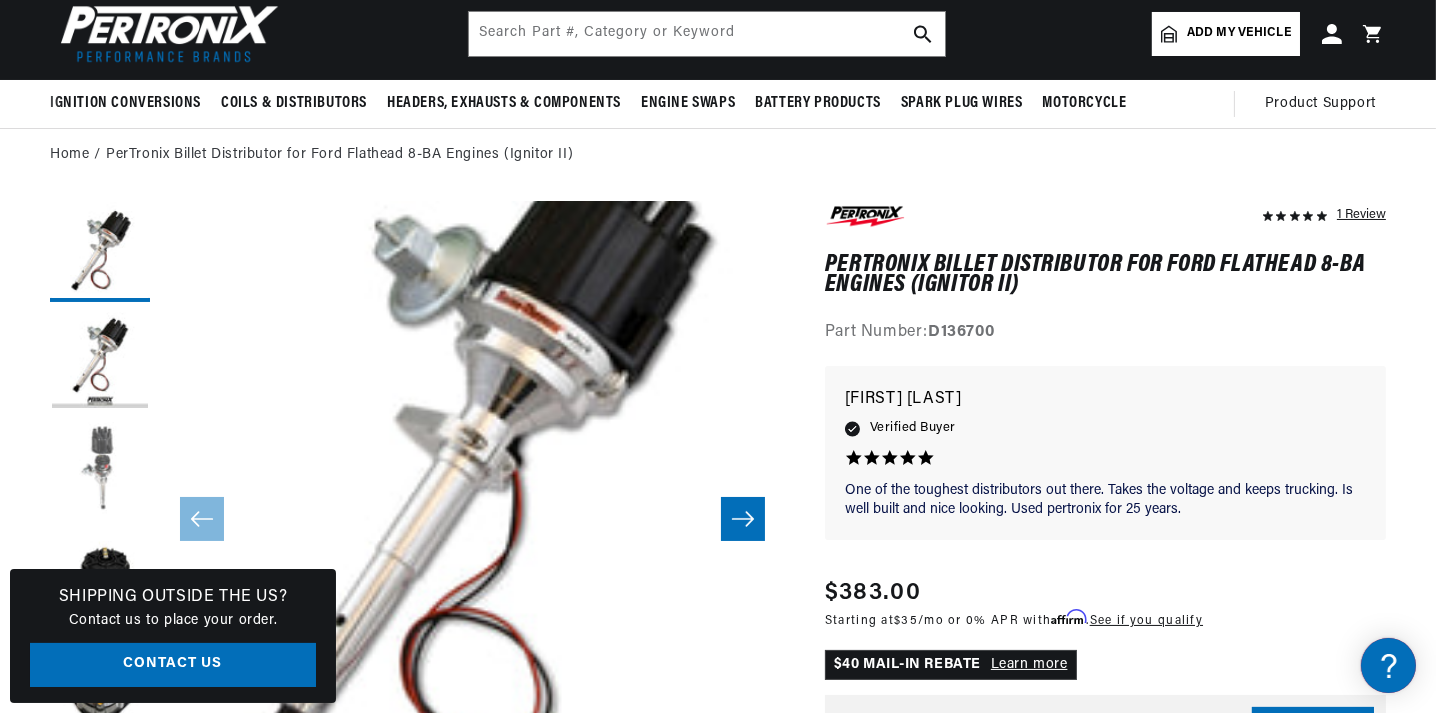click at bounding box center [100, 472] 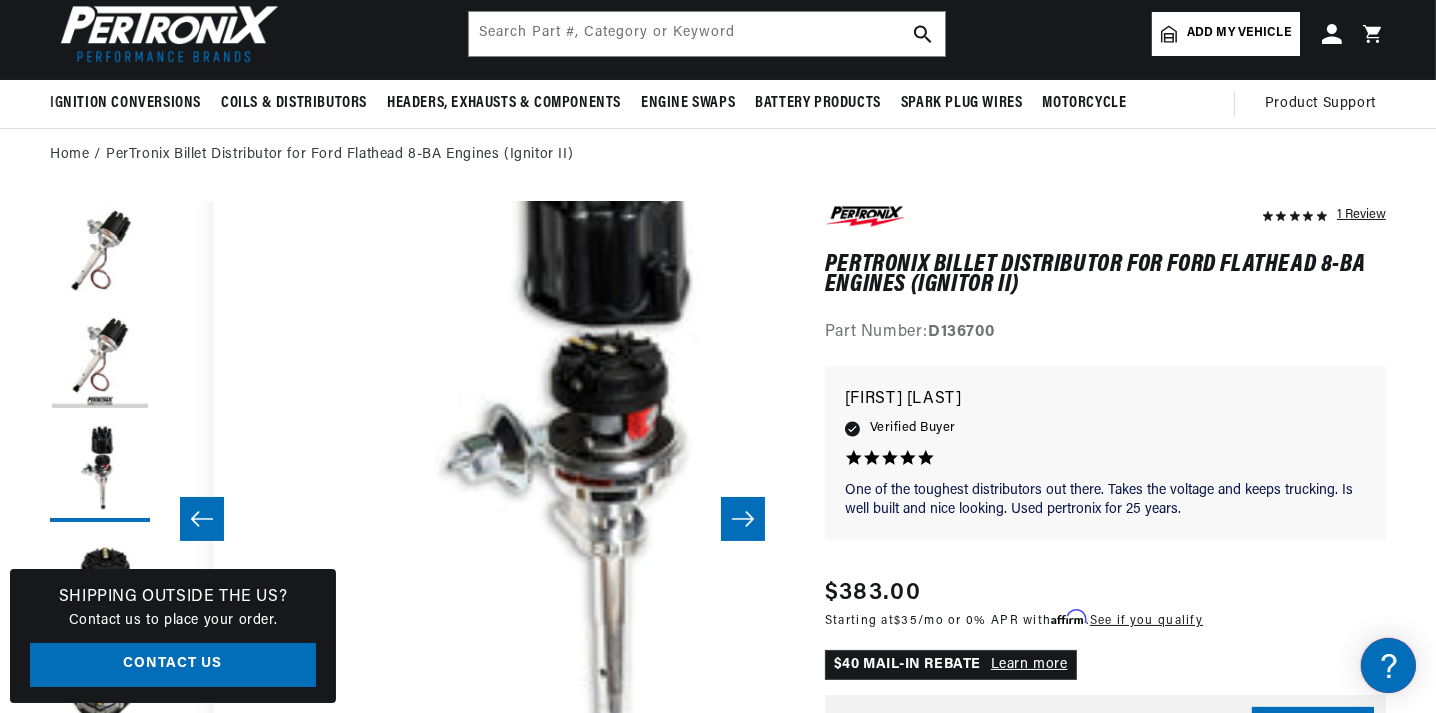 scroll, scrollTop: 62, scrollLeft: 1249, axis: both 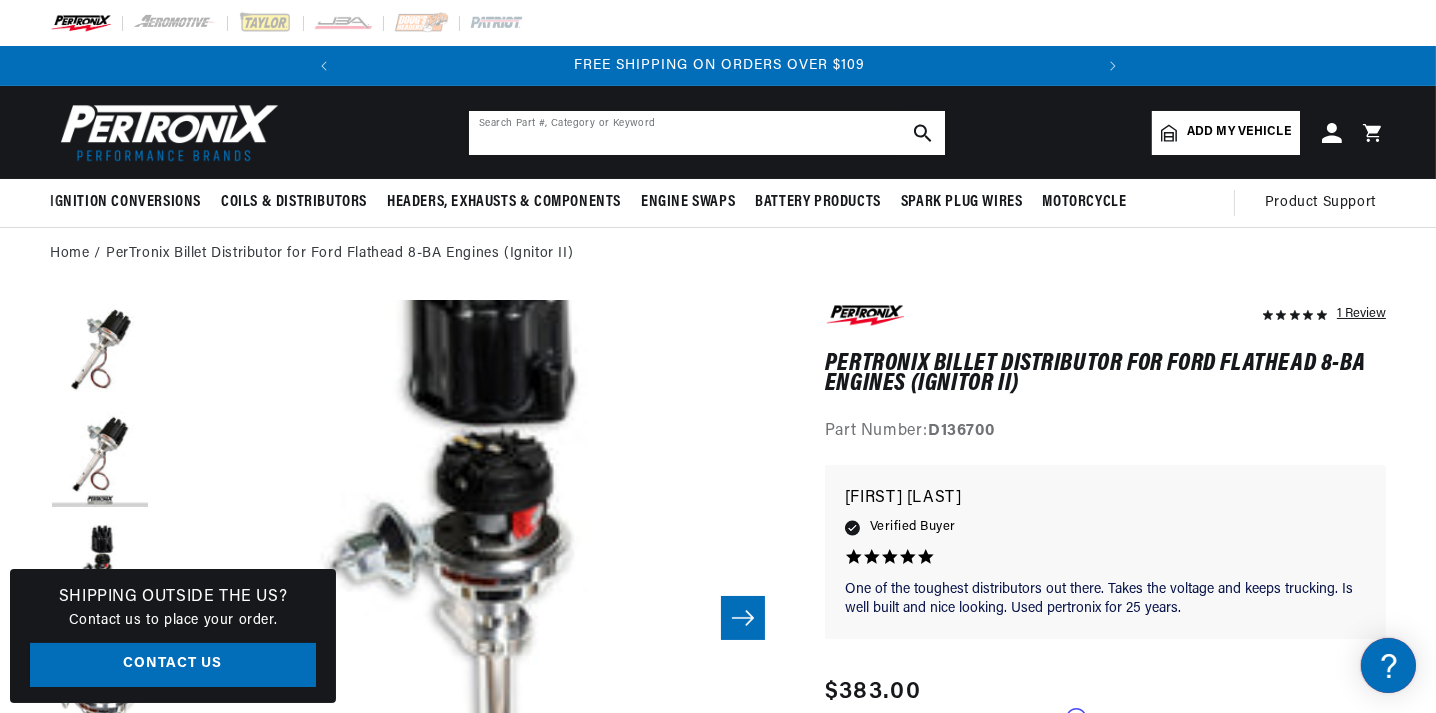 click at bounding box center [707, 133] 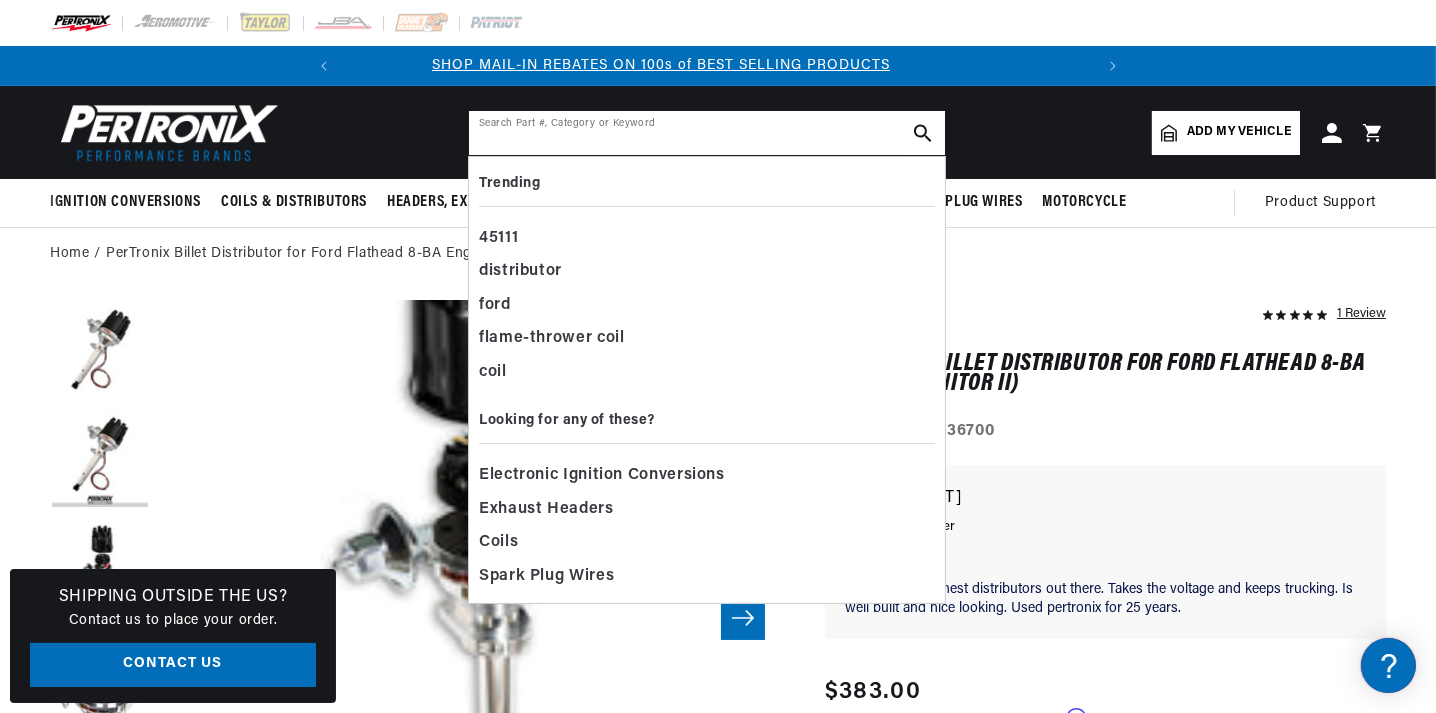 scroll, scrollTop: 0, scrollLeft: 0, axis: both 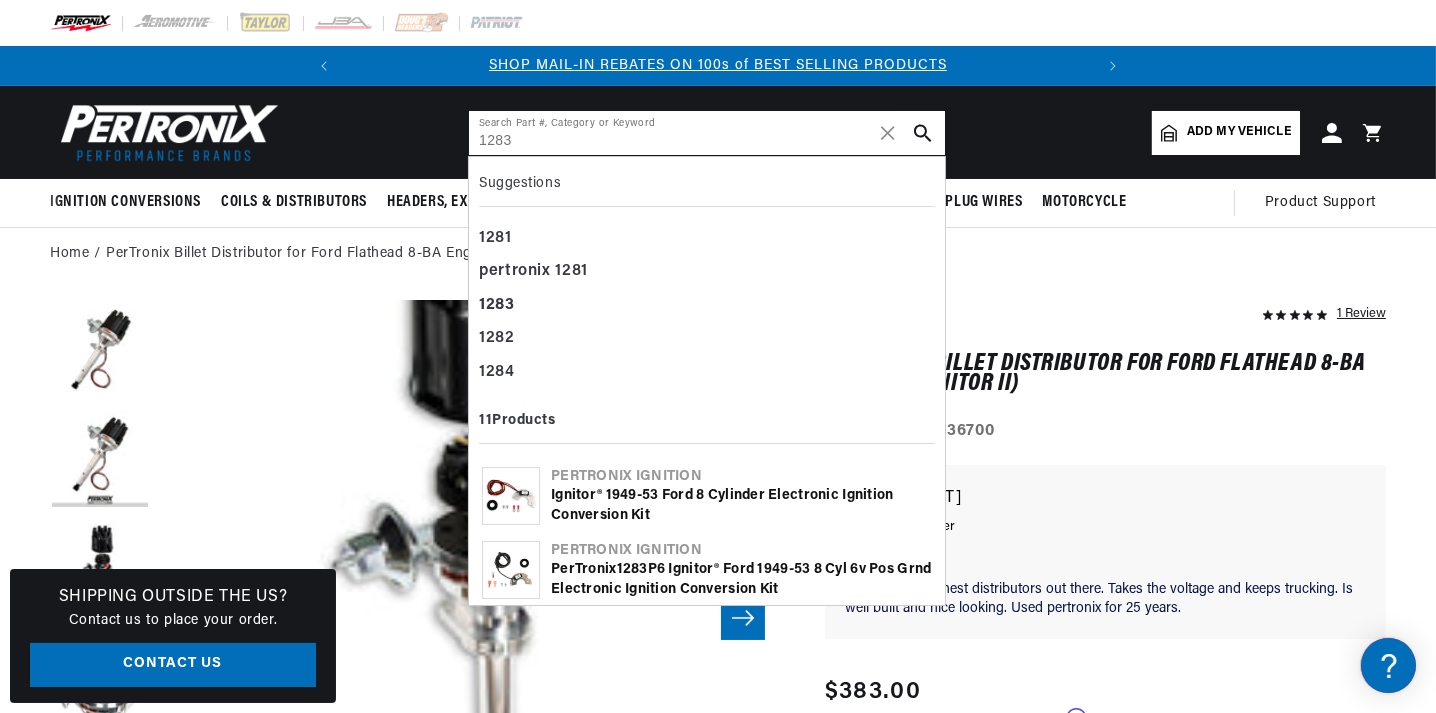 type on "1283" 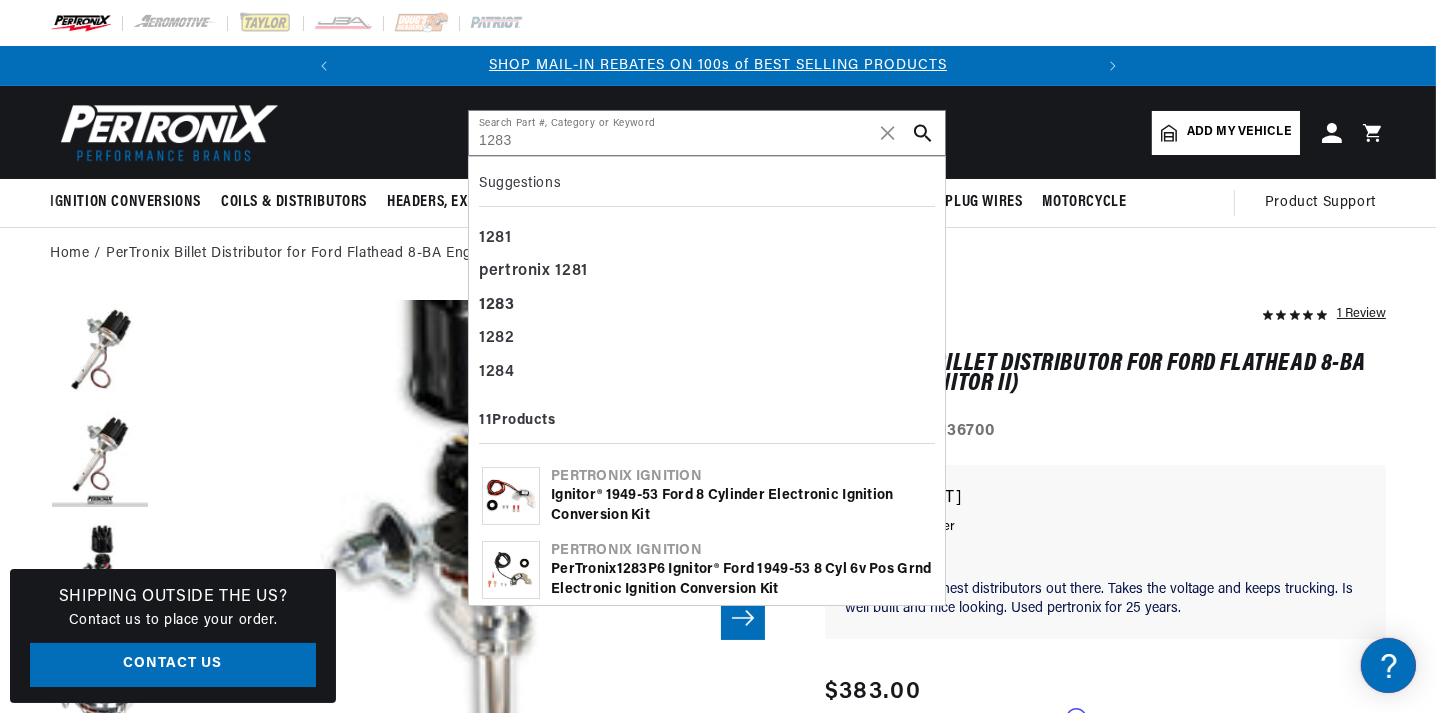 click on "Ignitor® 1949-53 Ford 8 Cylinder Electronic Ignition Conversion Kit" at bounding box center (741, 505) 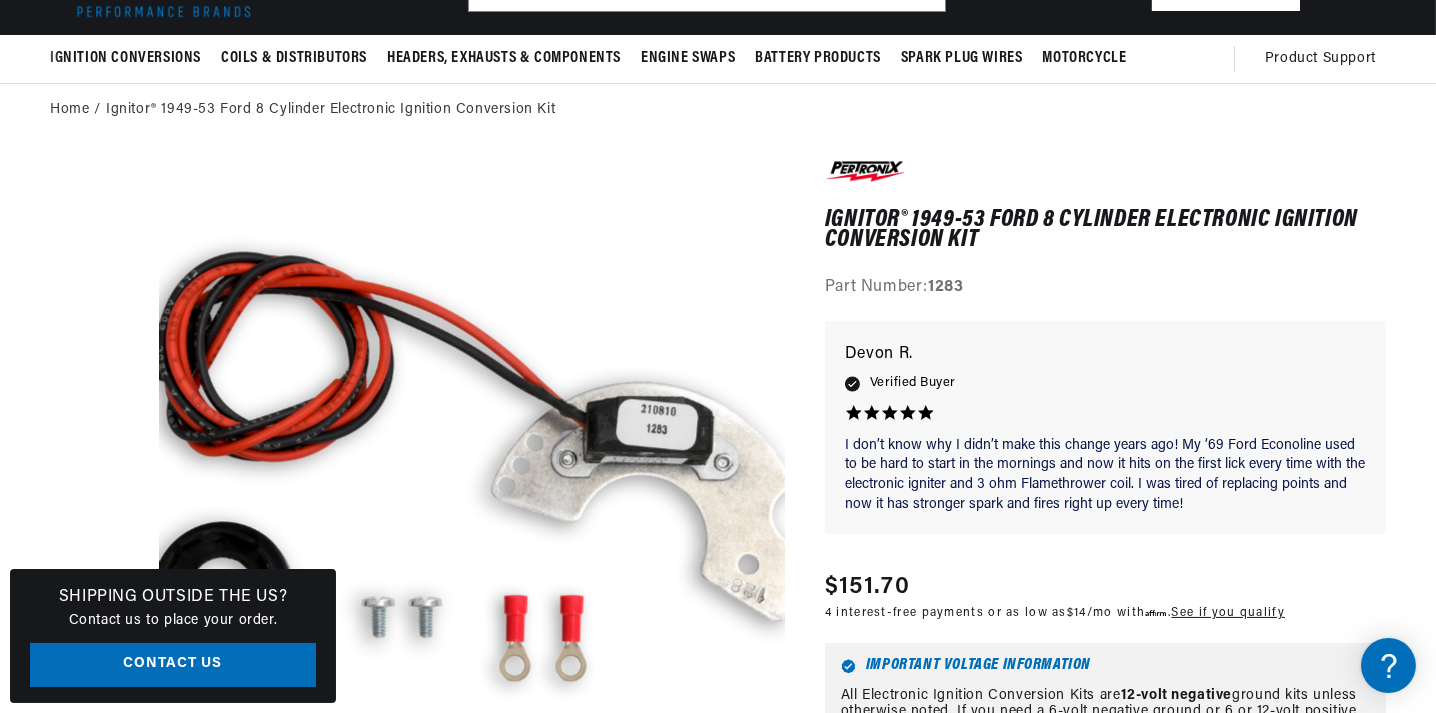 scroll, scrollTop: 199, scrollLeft: 0, axis: vertical 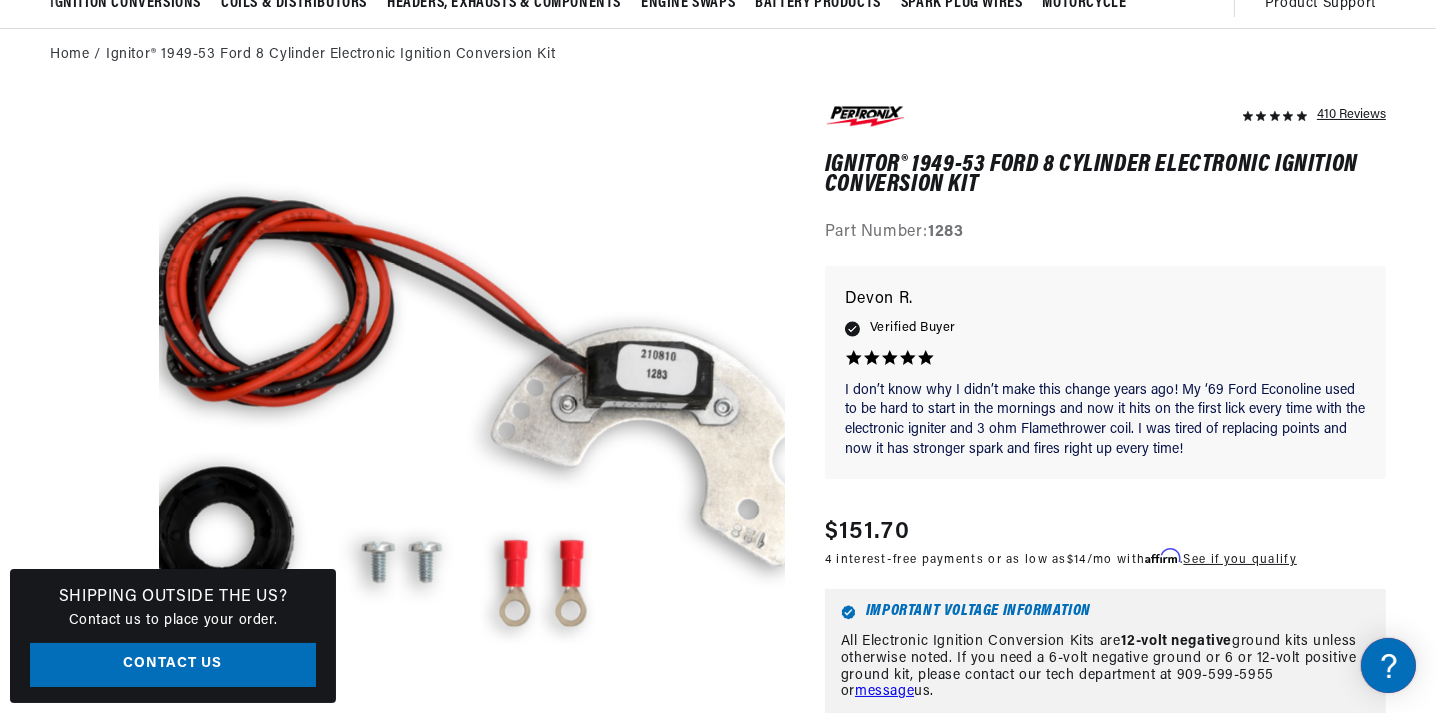 click on "Part Number:  1283" at bounding box center [1105, 233] 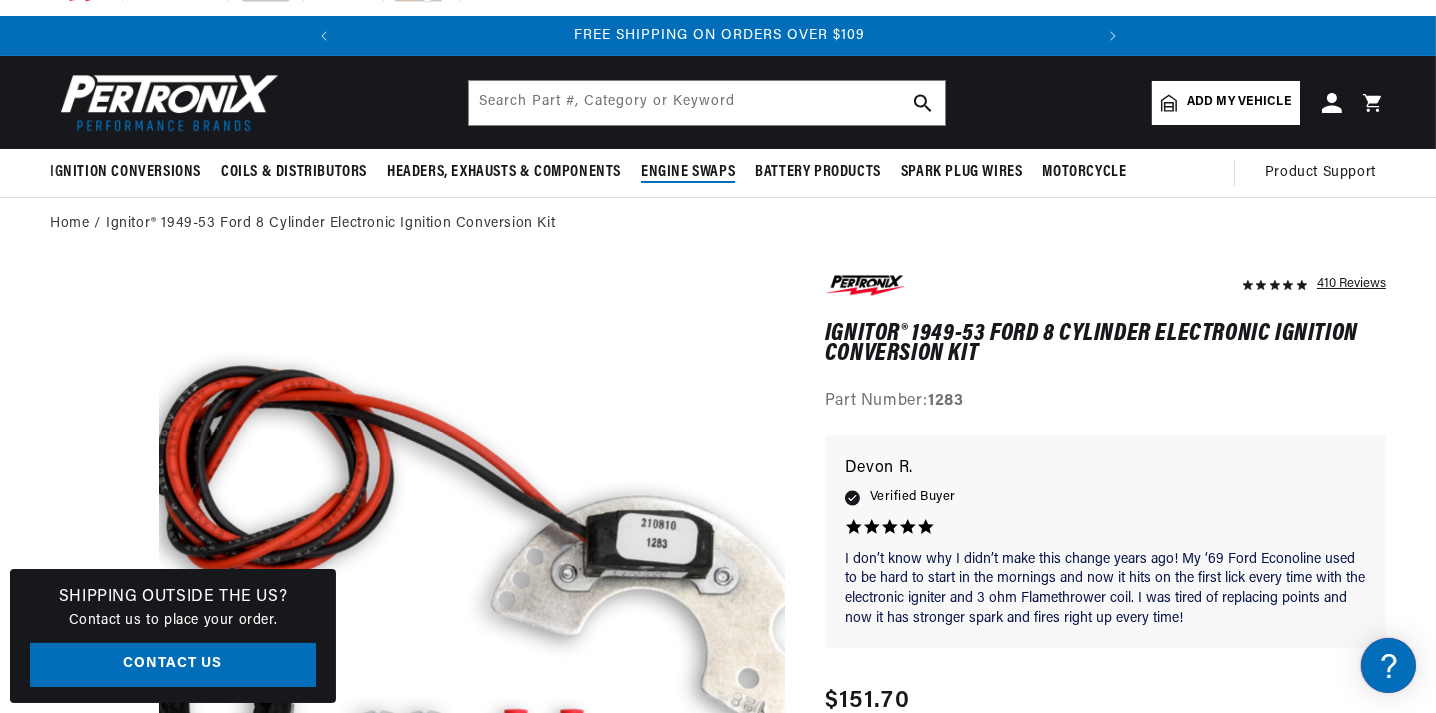 scroll, scrollTop: 0, scrollLeft: 0, axis: both 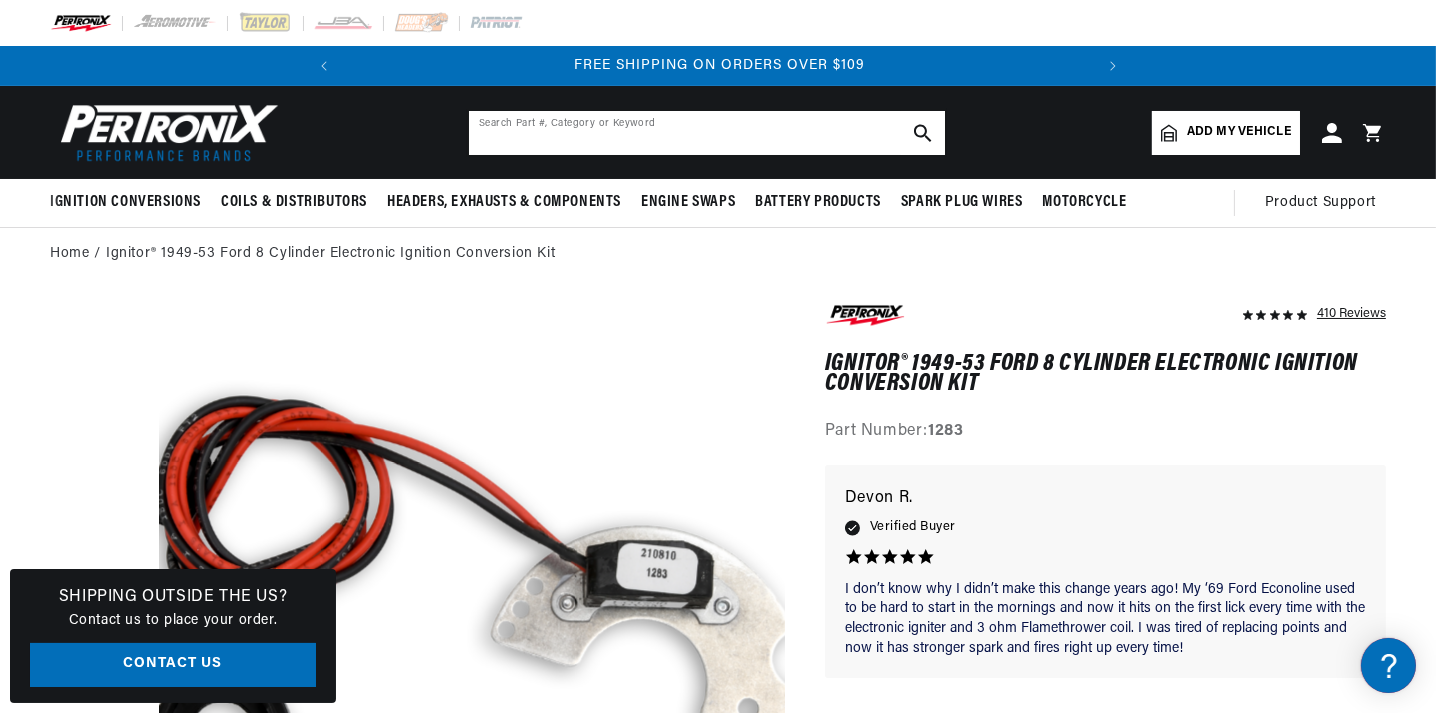 click at bounding box center [707, 133] 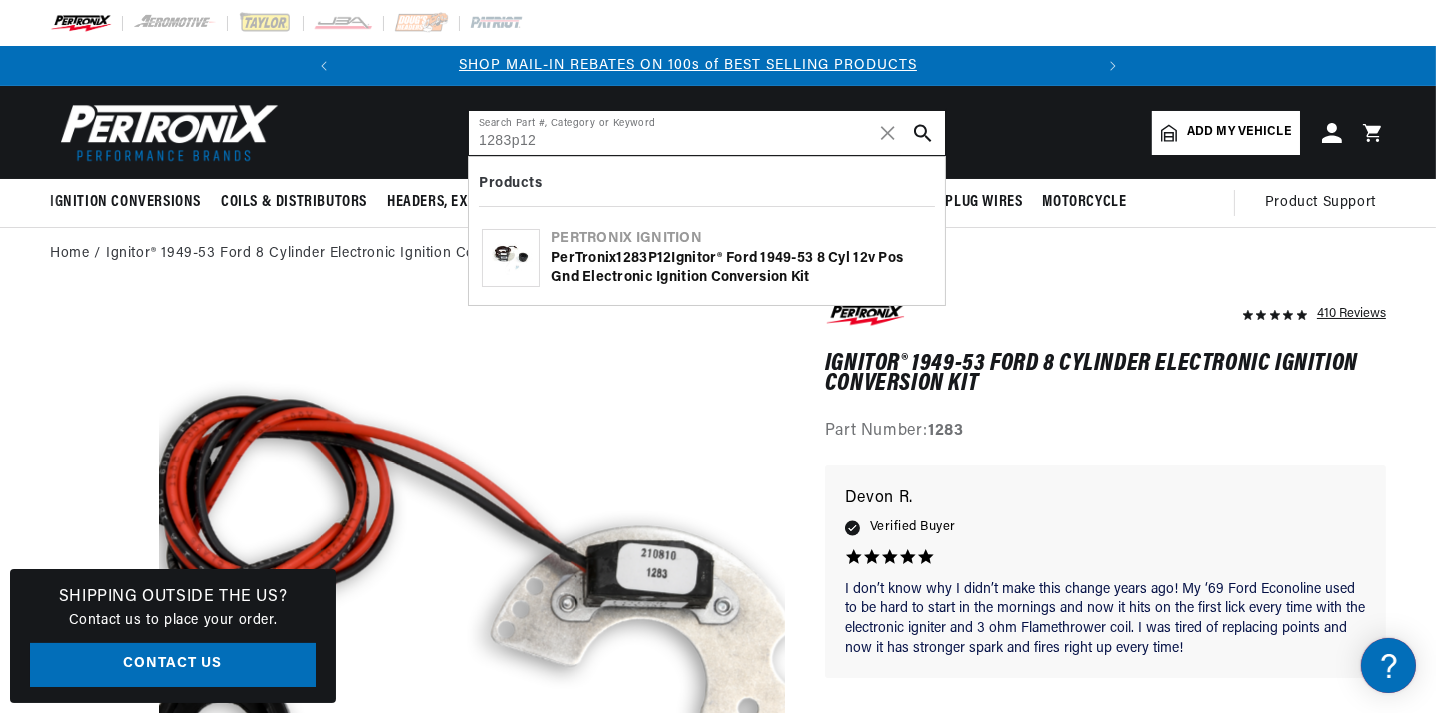 scroll, scrollTop: 0, scrollLeft: 0, axis: both 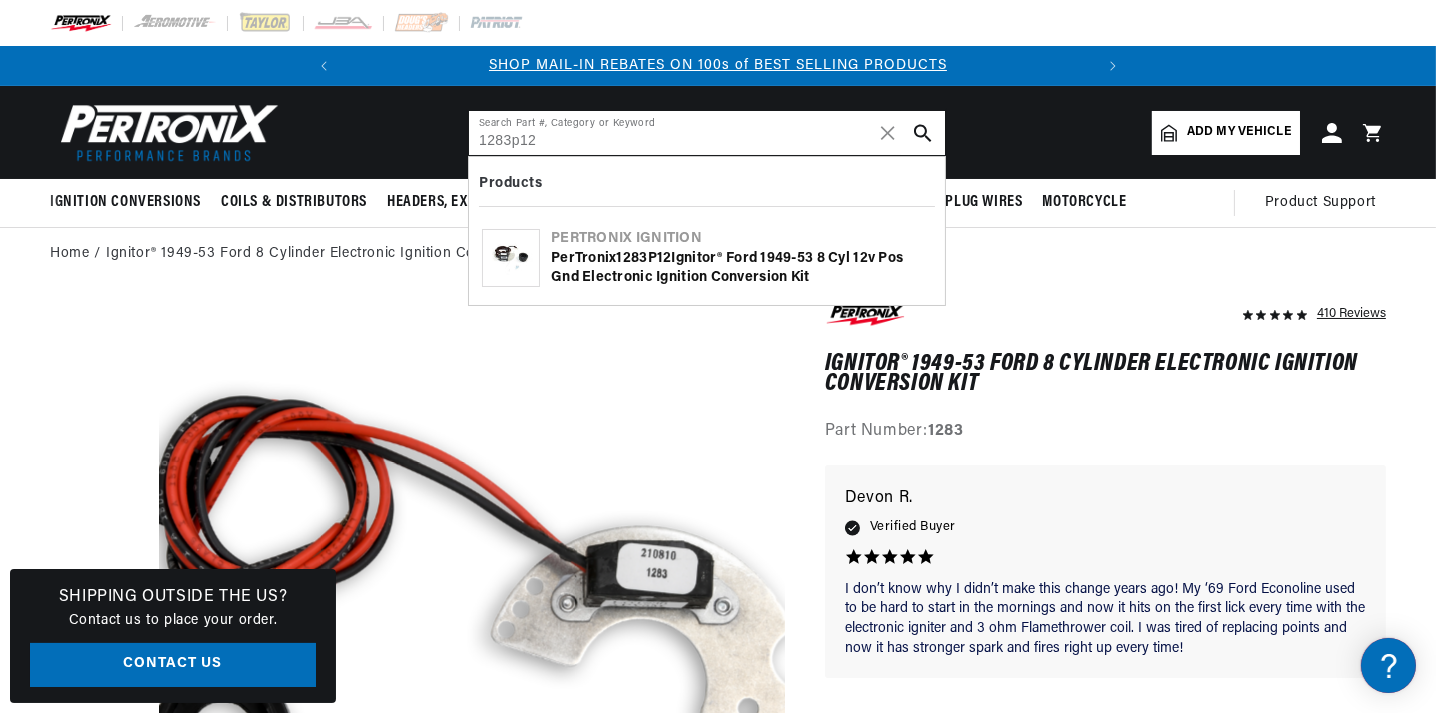type on "1283p12" 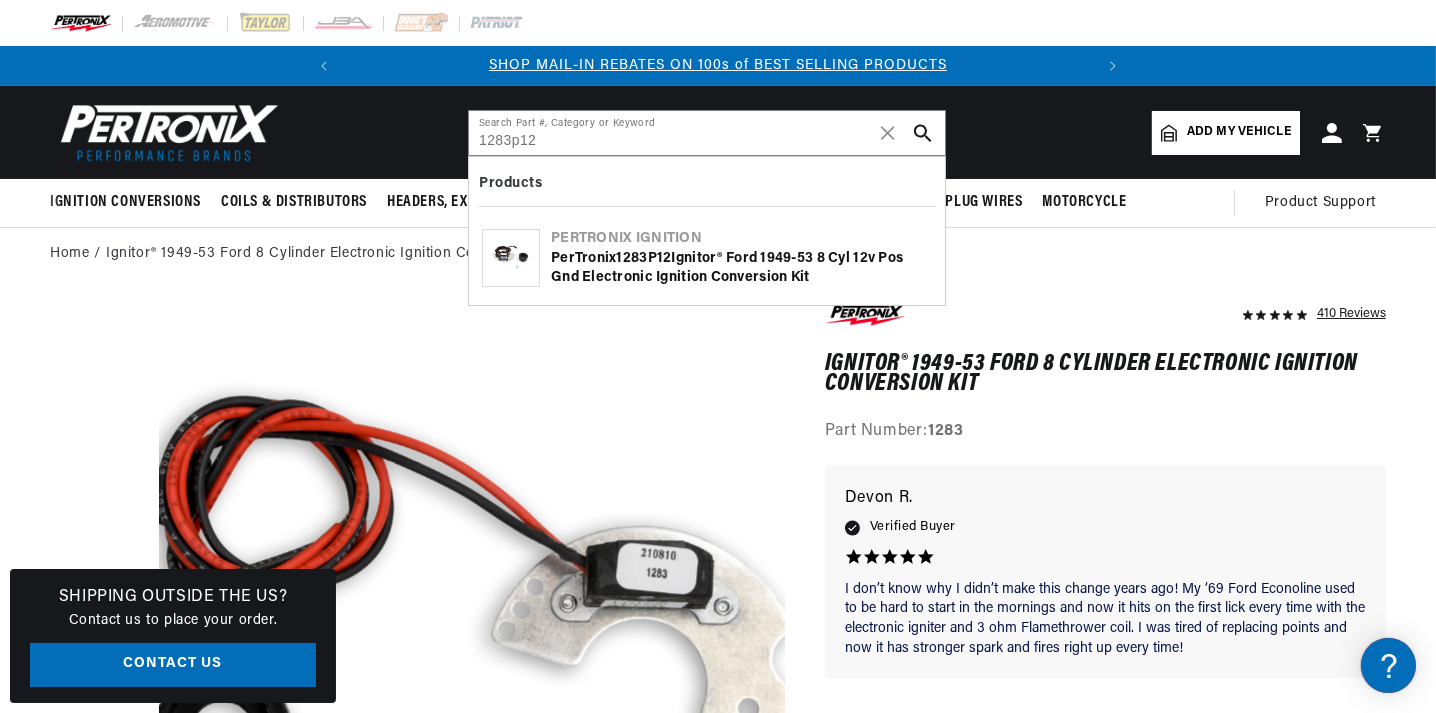 click on "PerTronix  1283P12  Ignitor® Ford 1949-53 8 cyl 12v Pos Gnd Electronic Ignition Conversion Kit" at bounding box center [741, 268] 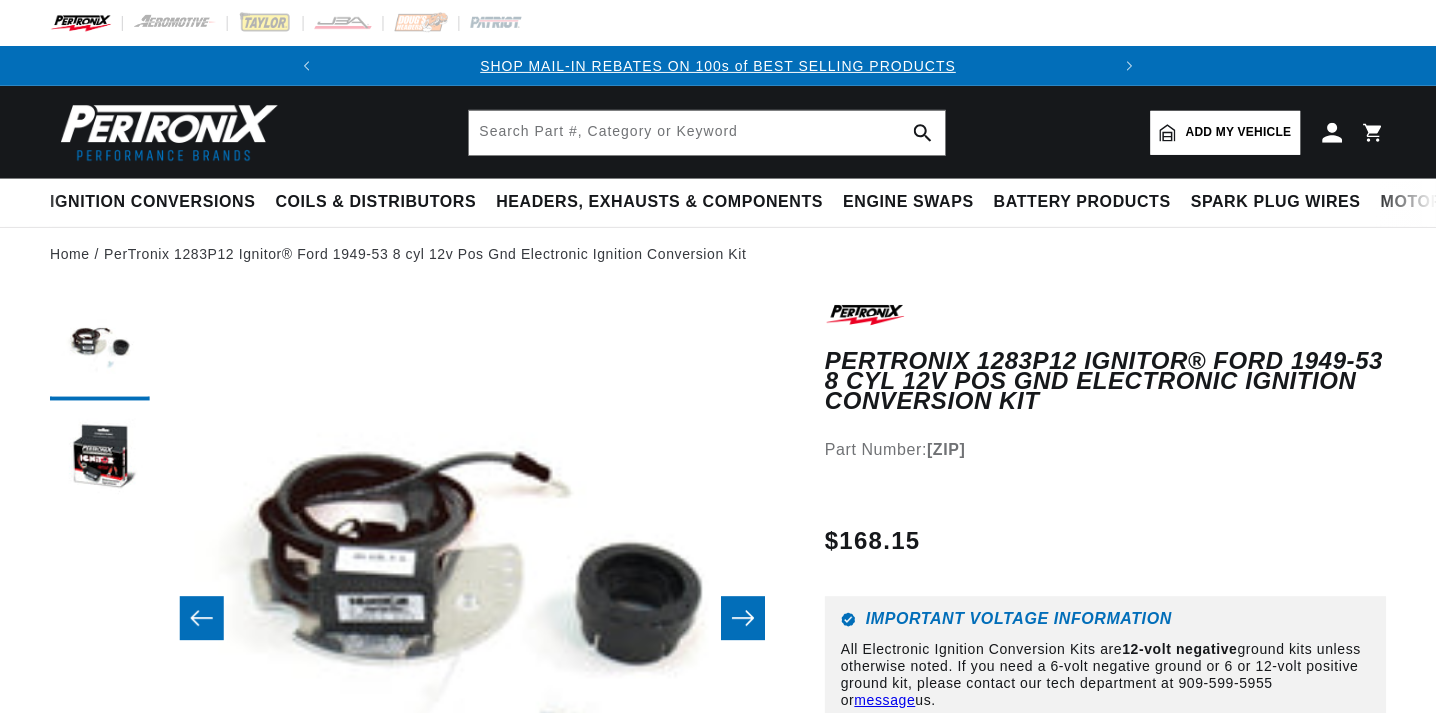 scroll, scrollTop: 0, scrollLeft: 0, axis: both 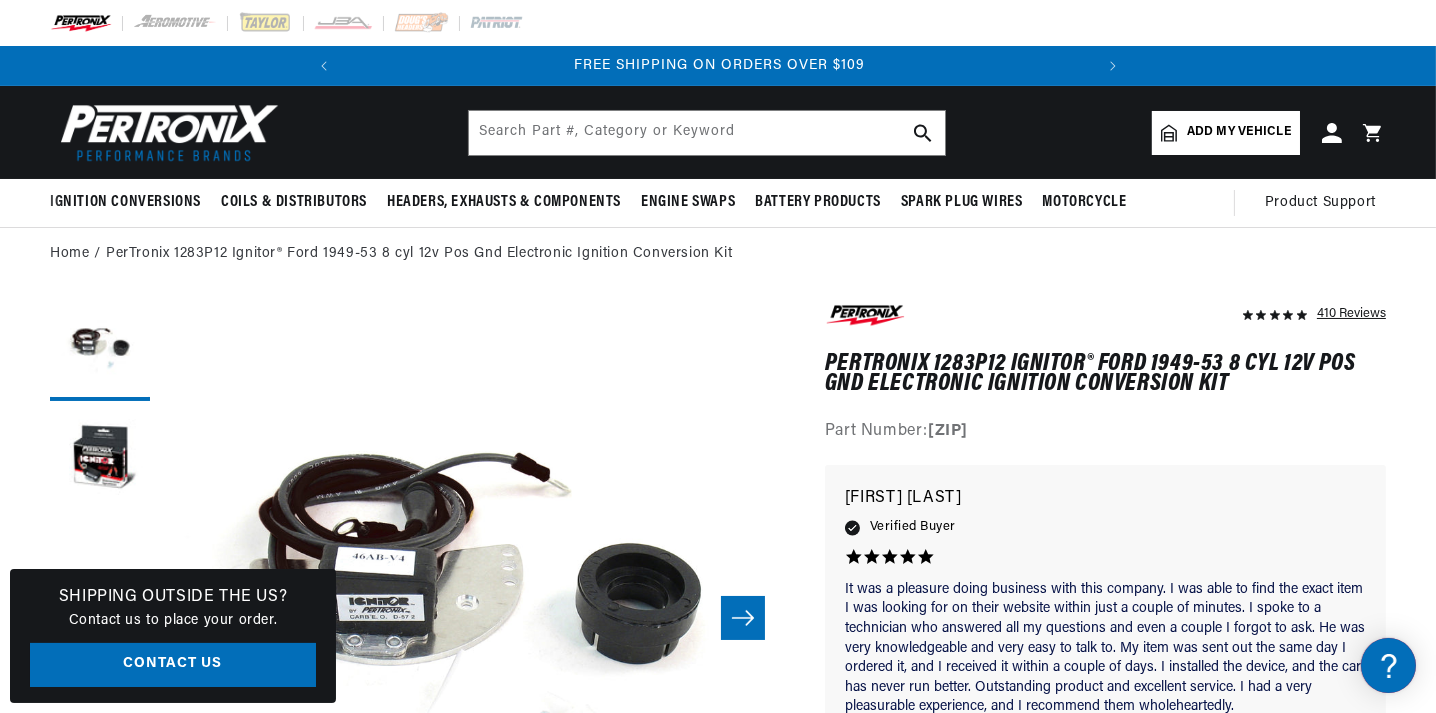 click on "Open media 1 in modal" at bounding box center [98, 988] 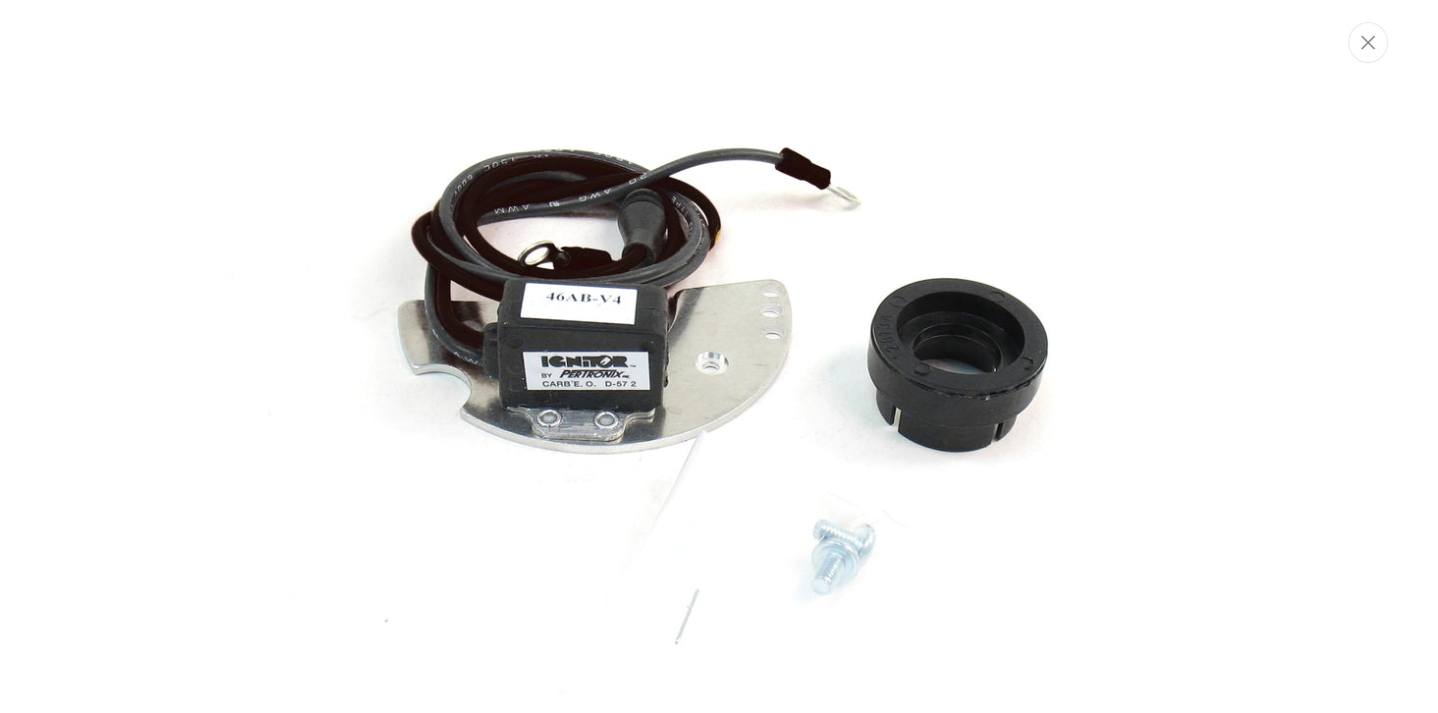 scroll, scrollTop: 203, scrollLeft: 0, axis: vertical 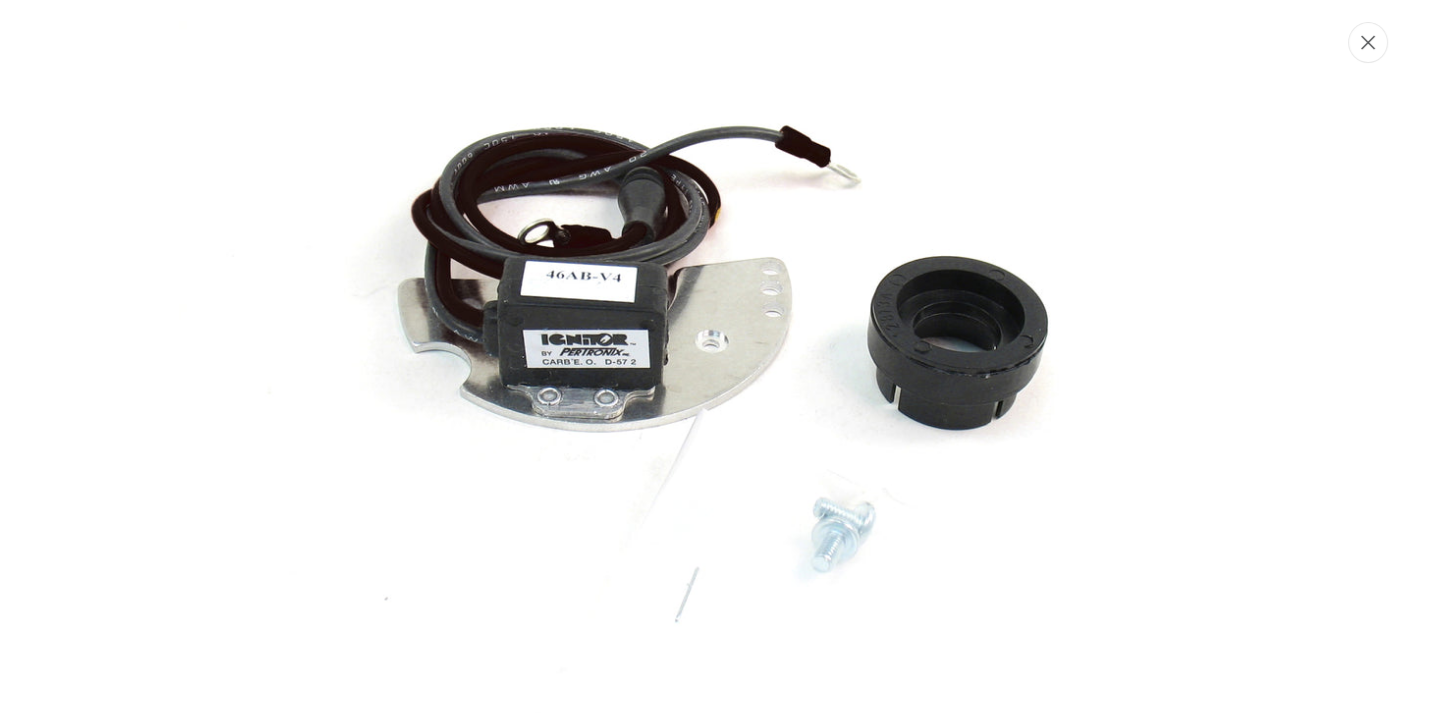 click at bounding box center [1368, 42] 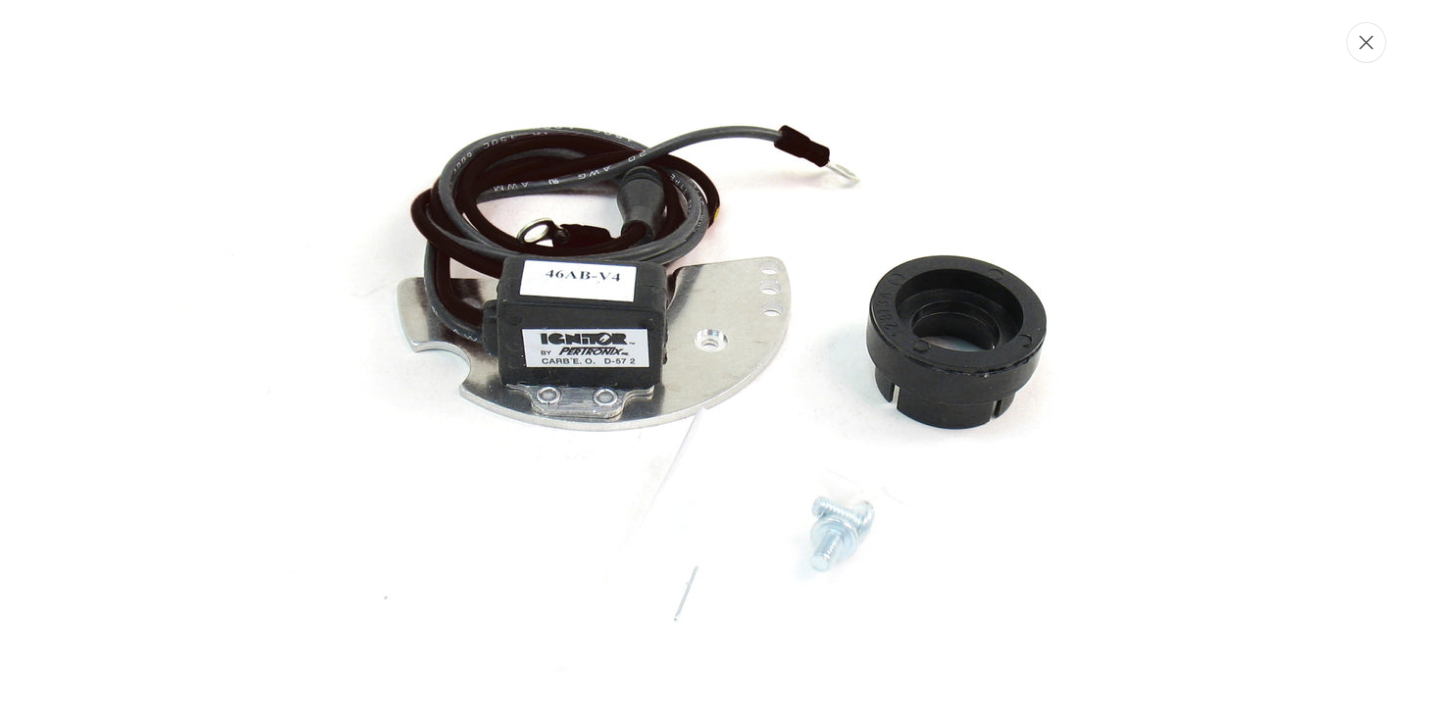 scroll, scrollTop: 53, scrollLeft: 0, axis: vertical 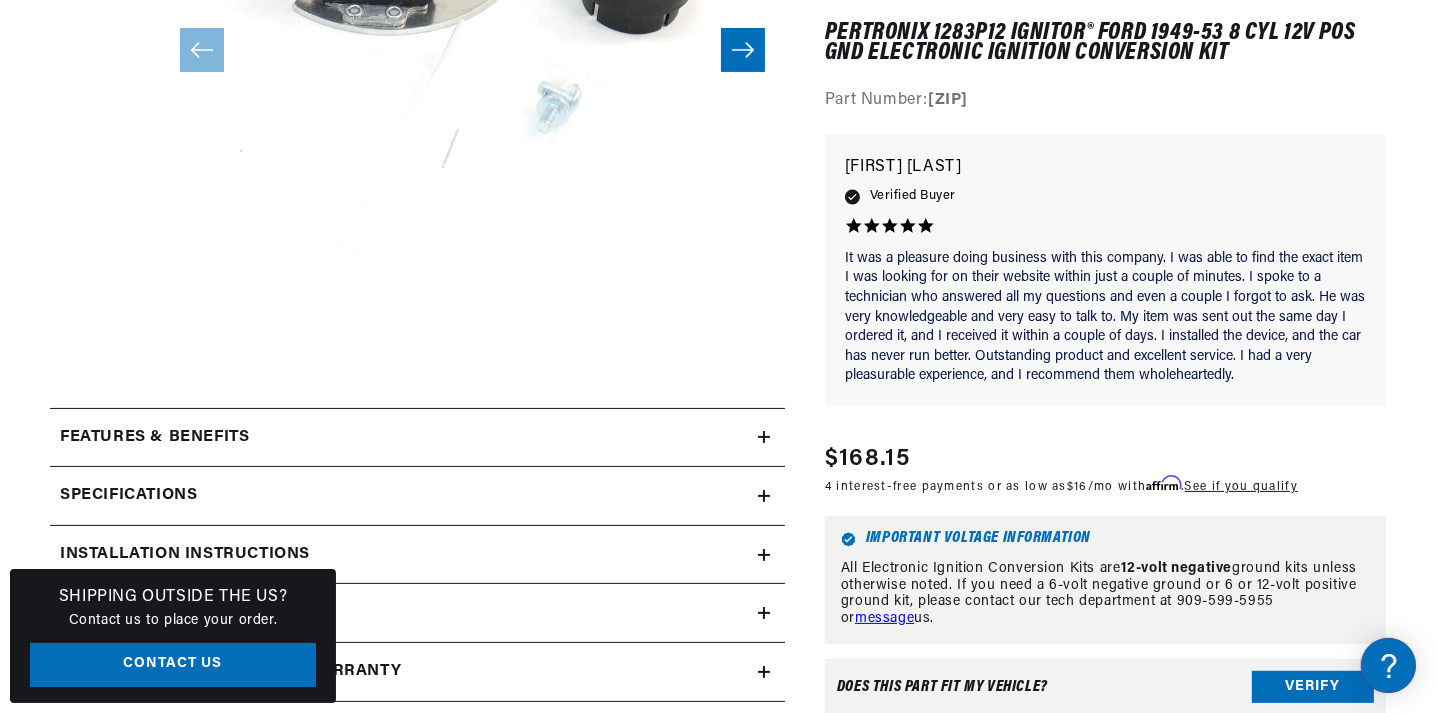 click on "Rich G." at bounding box center [1105, 168] 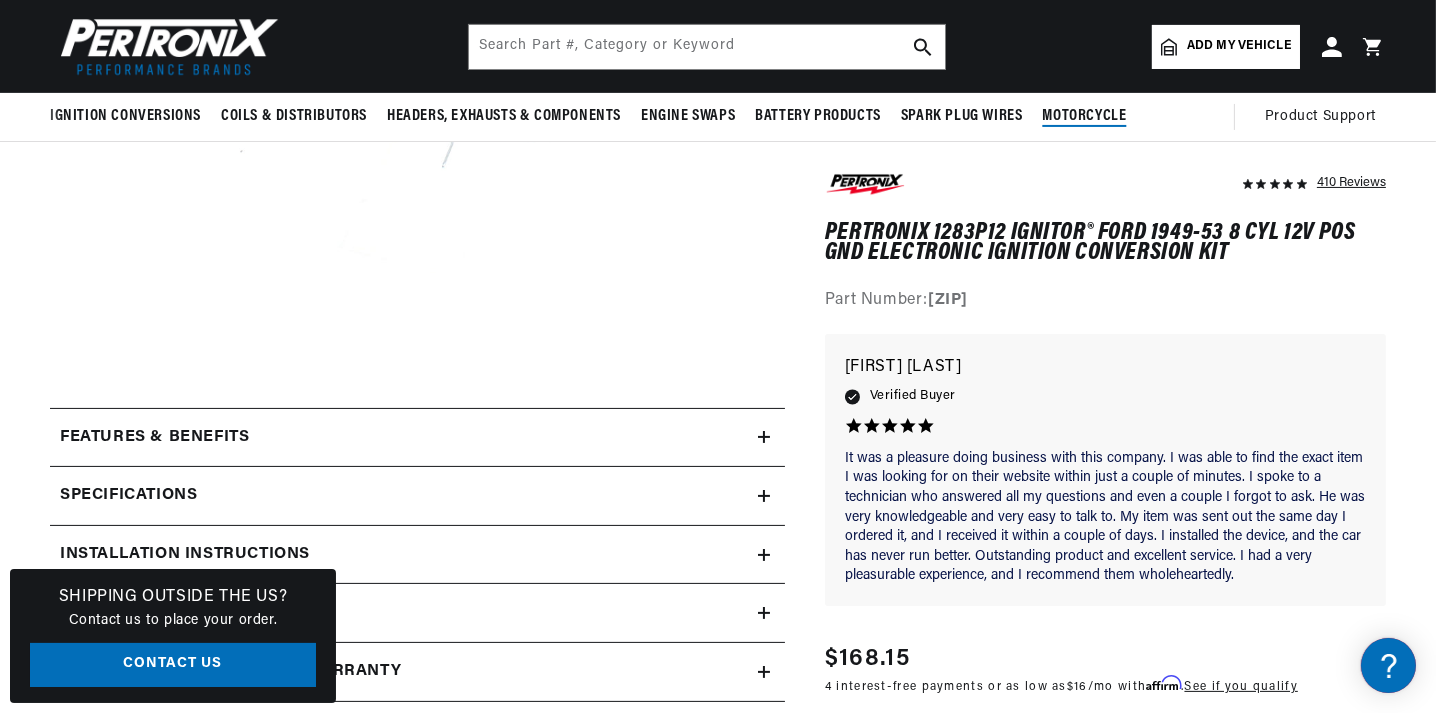 scroll, scrollTop: 168, scrollLeft: 0, axis: vertical 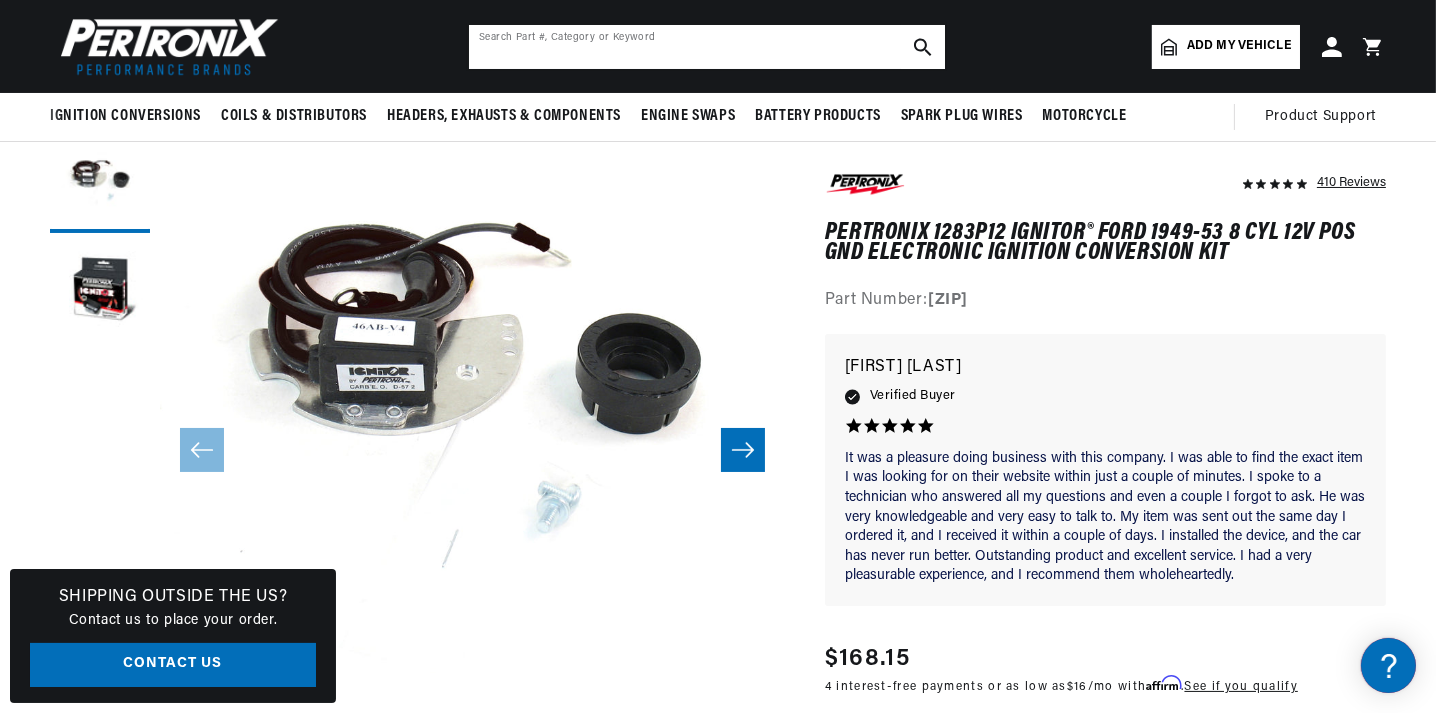 click at bounding box center [707, 47] 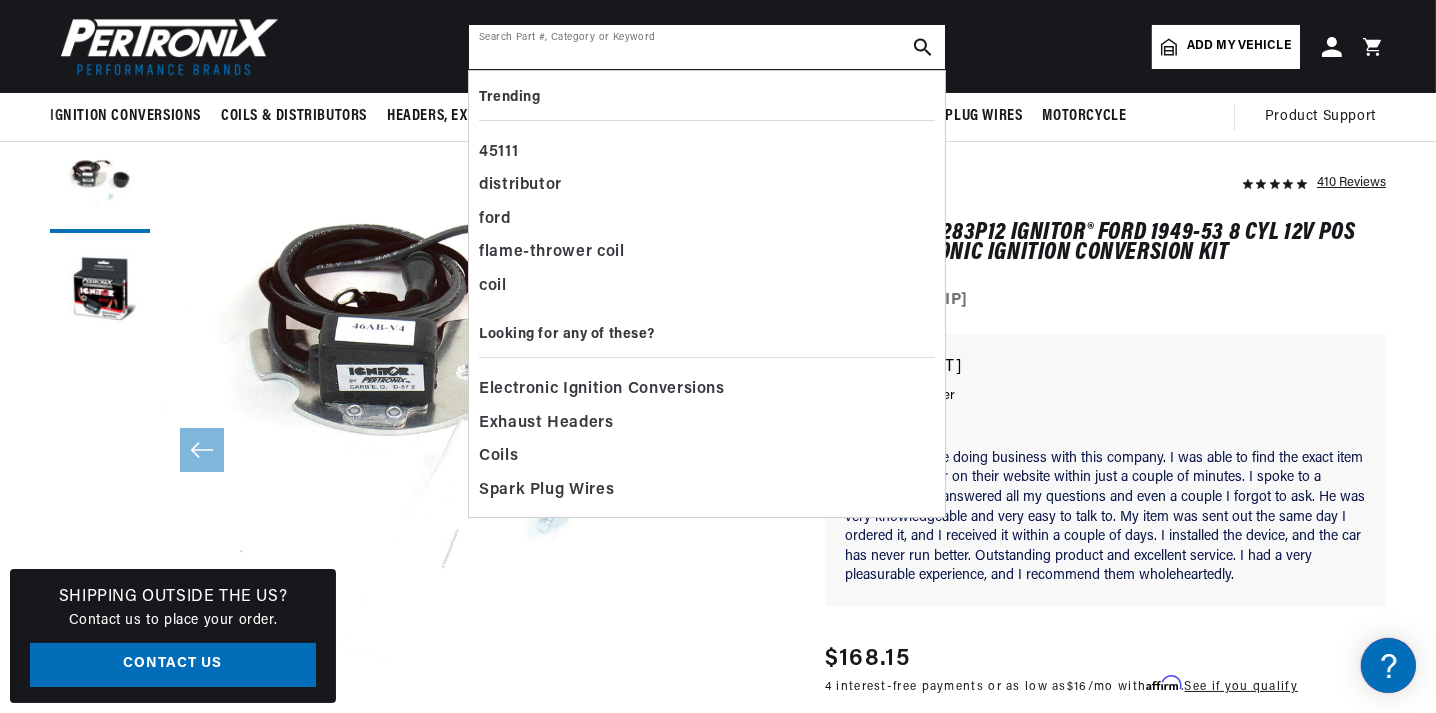scroll, scrollTop: 0, scrollLeft: 747, axis: horizontal 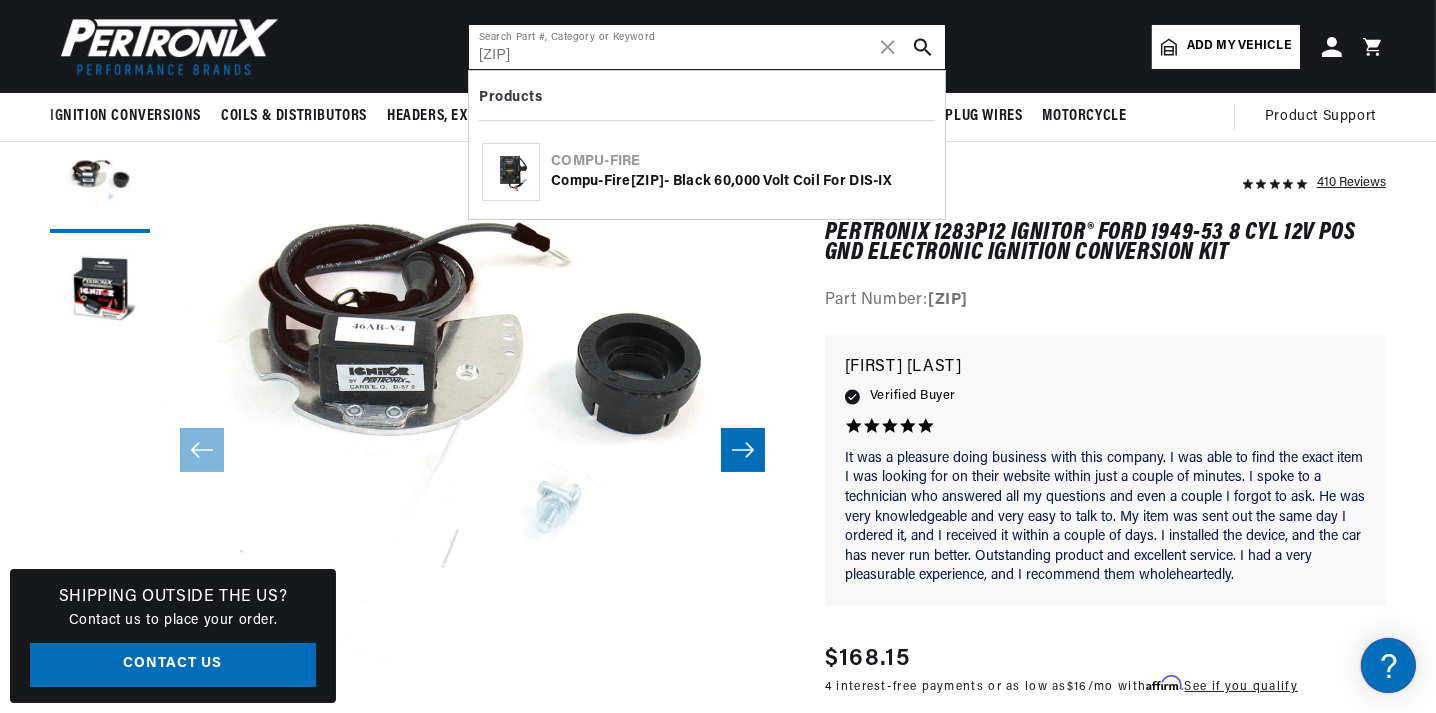 type on "30320" 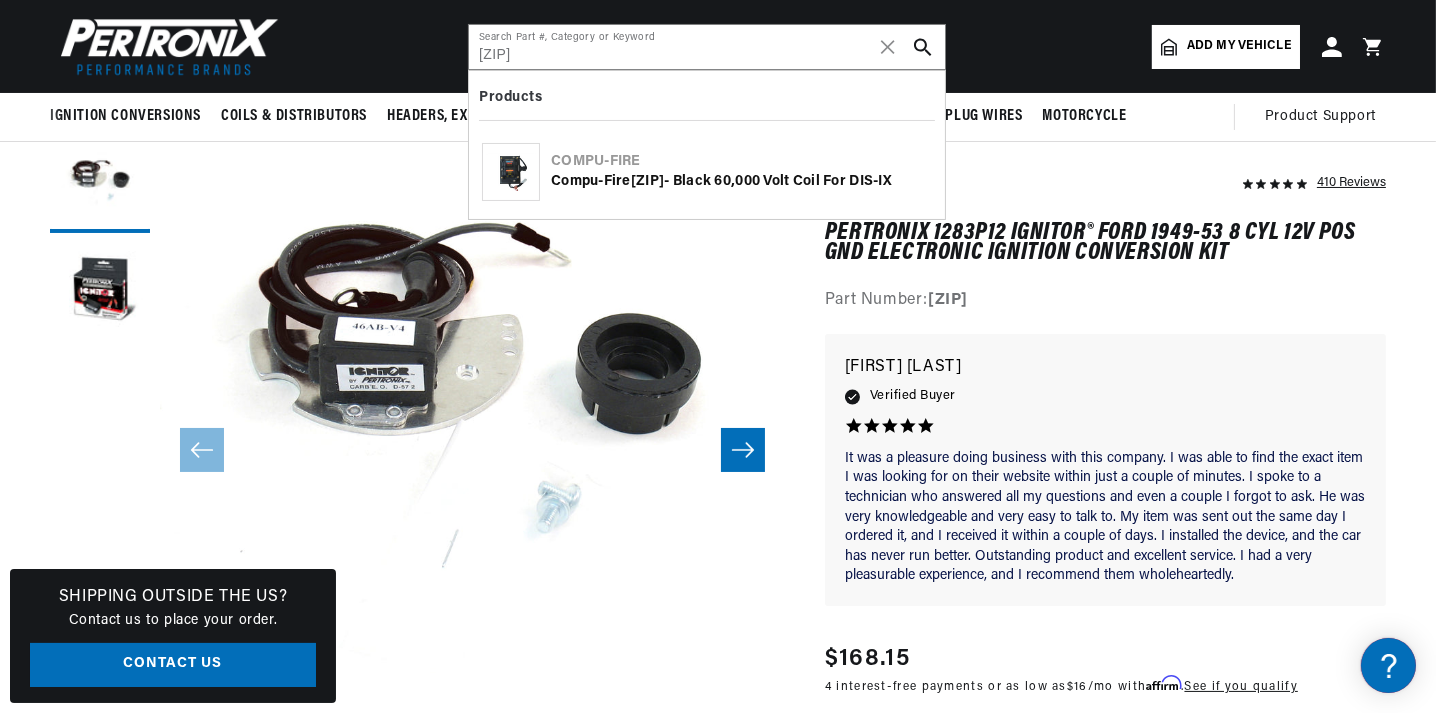 click on "Compu-Fire Compu-Fire  30320  - Black 60,000 Volt Coil for DIS-IX" at bounding box center (707, 172) 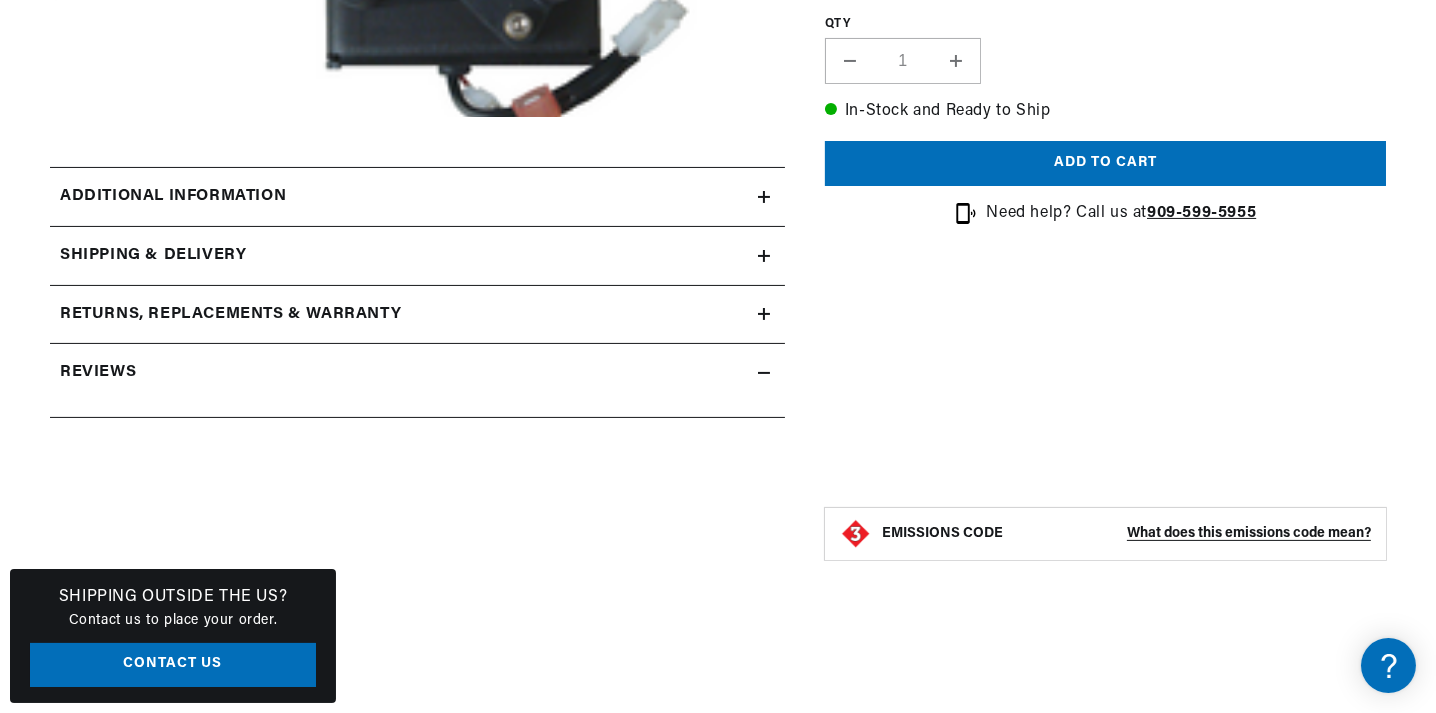 scroll, scrollTop: 600, scrollLeft: 0, axis: vertical 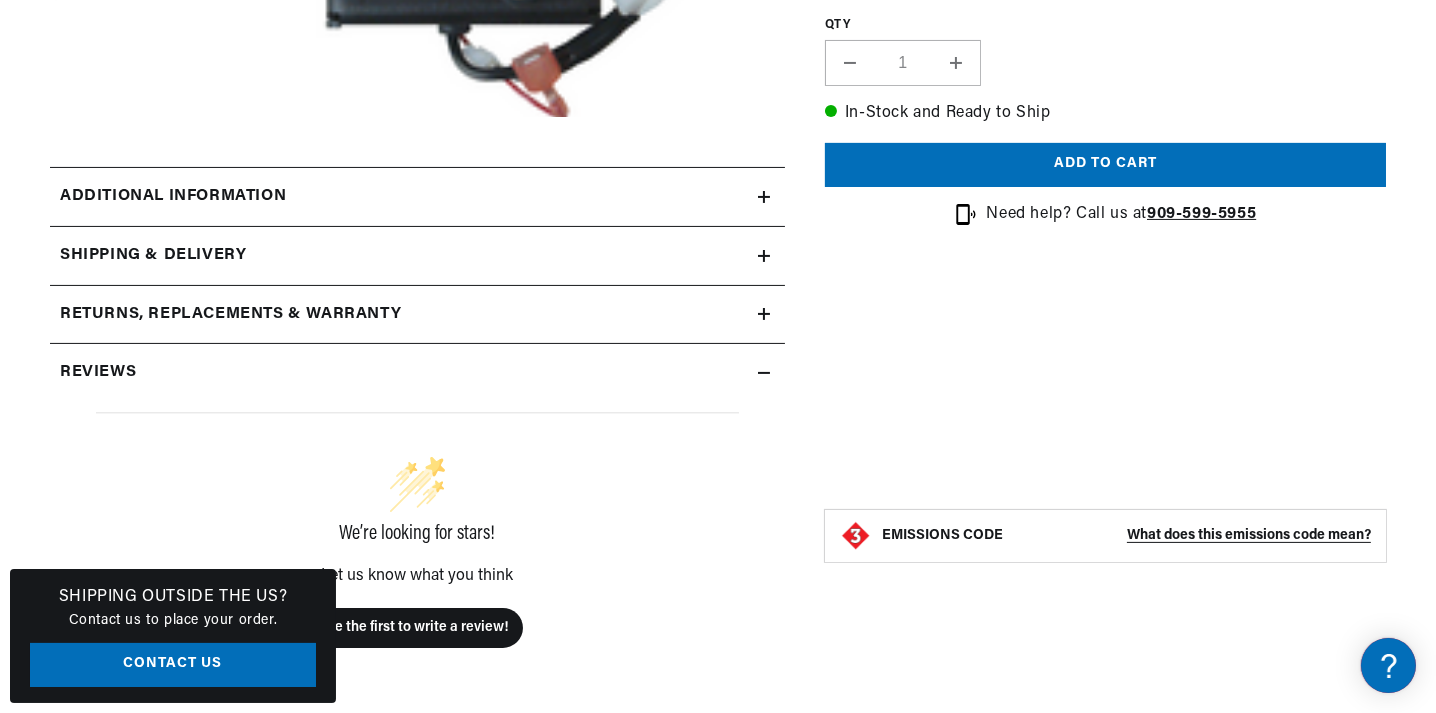 click on "Returns, Replacements & Warranty" at bounding box center (173, 197) 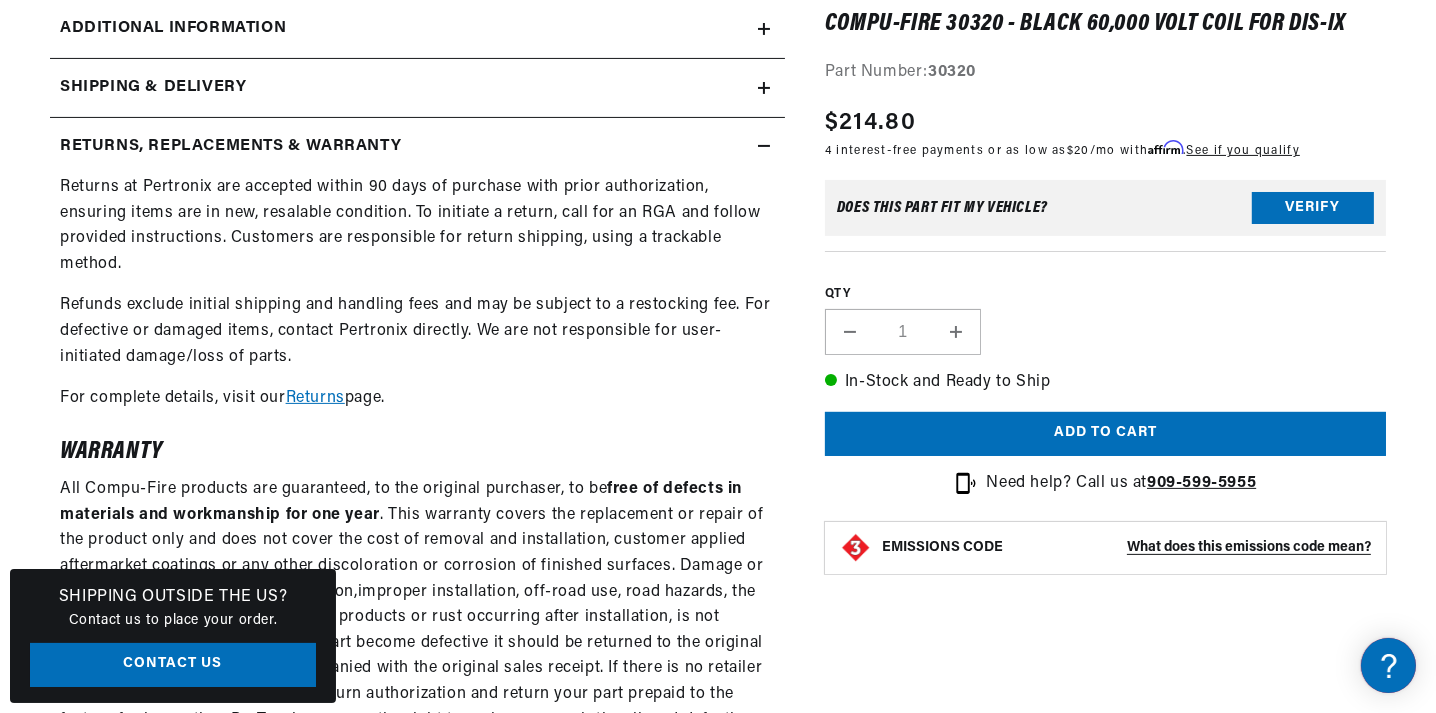 scroll, scrollTop: 799, scrollLeft: 0, axis: vertical 